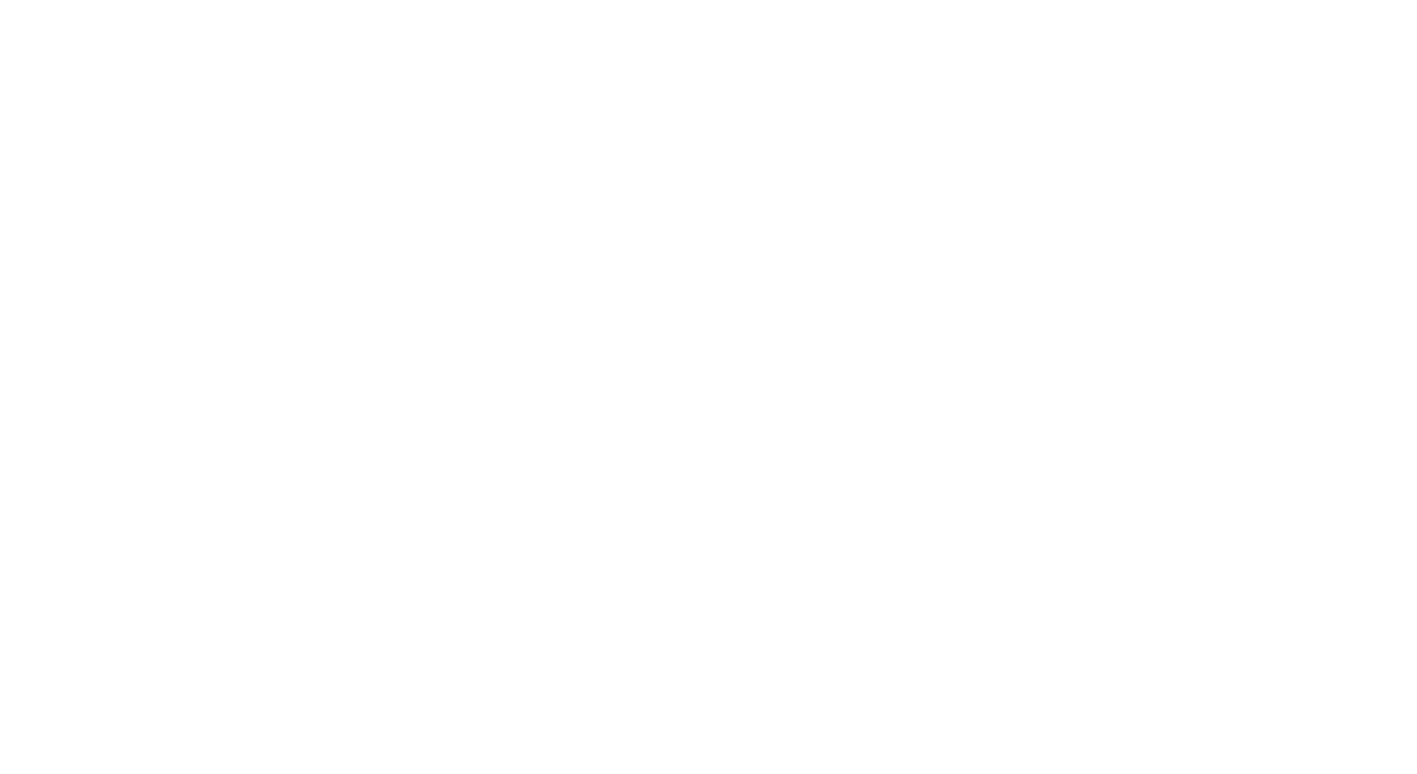 scroll, scrollTop: 0, scrollLeft: 0, axis: both 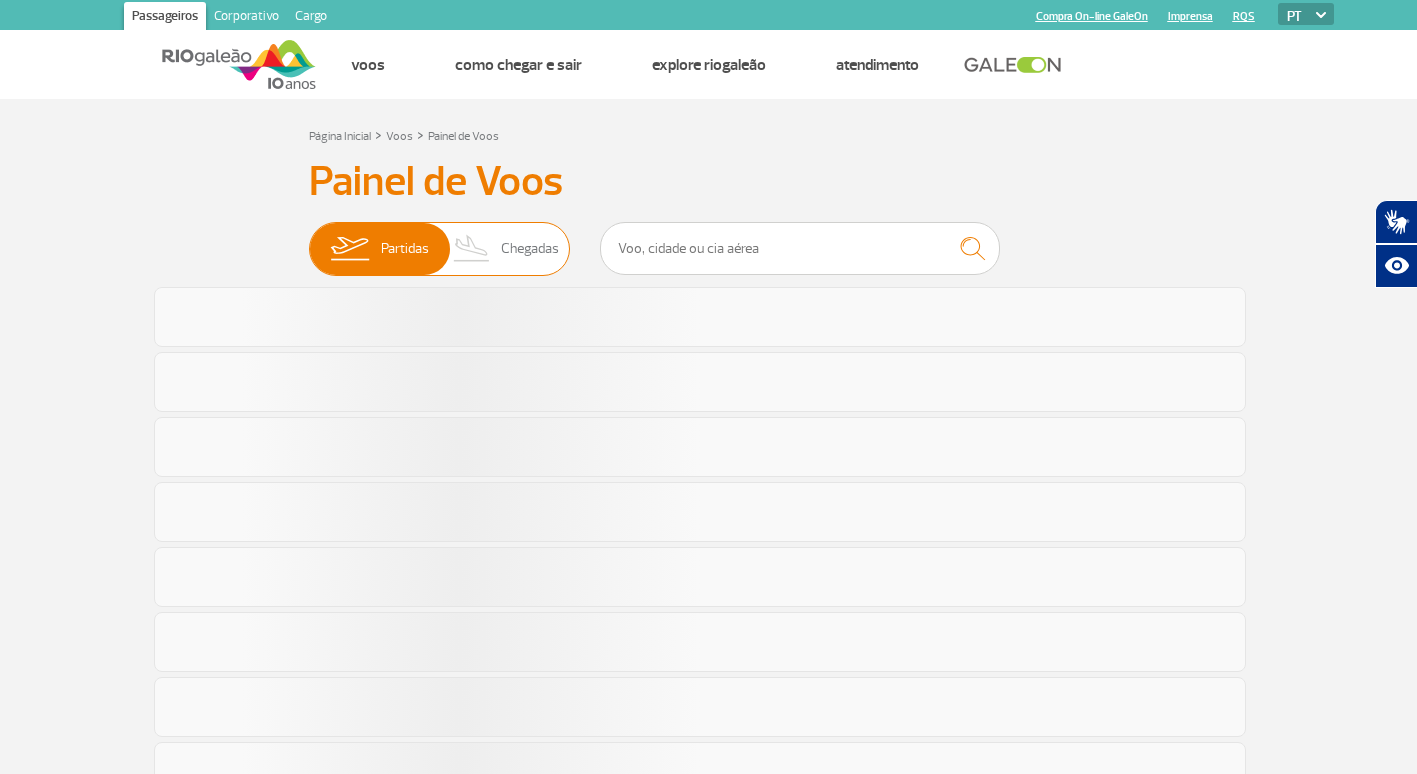 click on "Chegadas" at bounding box center [530, 249] 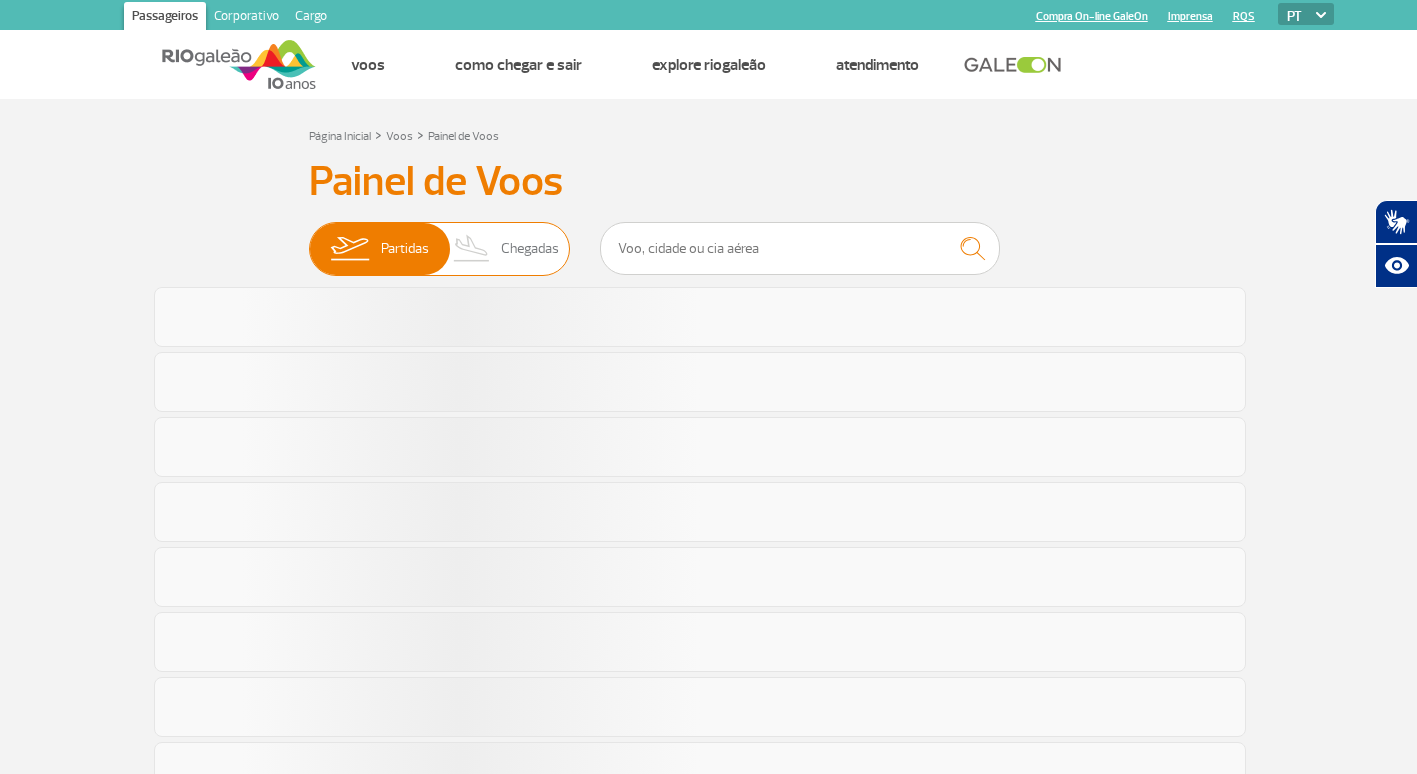 click on "[TEXT]   [TEXT]" at bounding box center [309, 239] 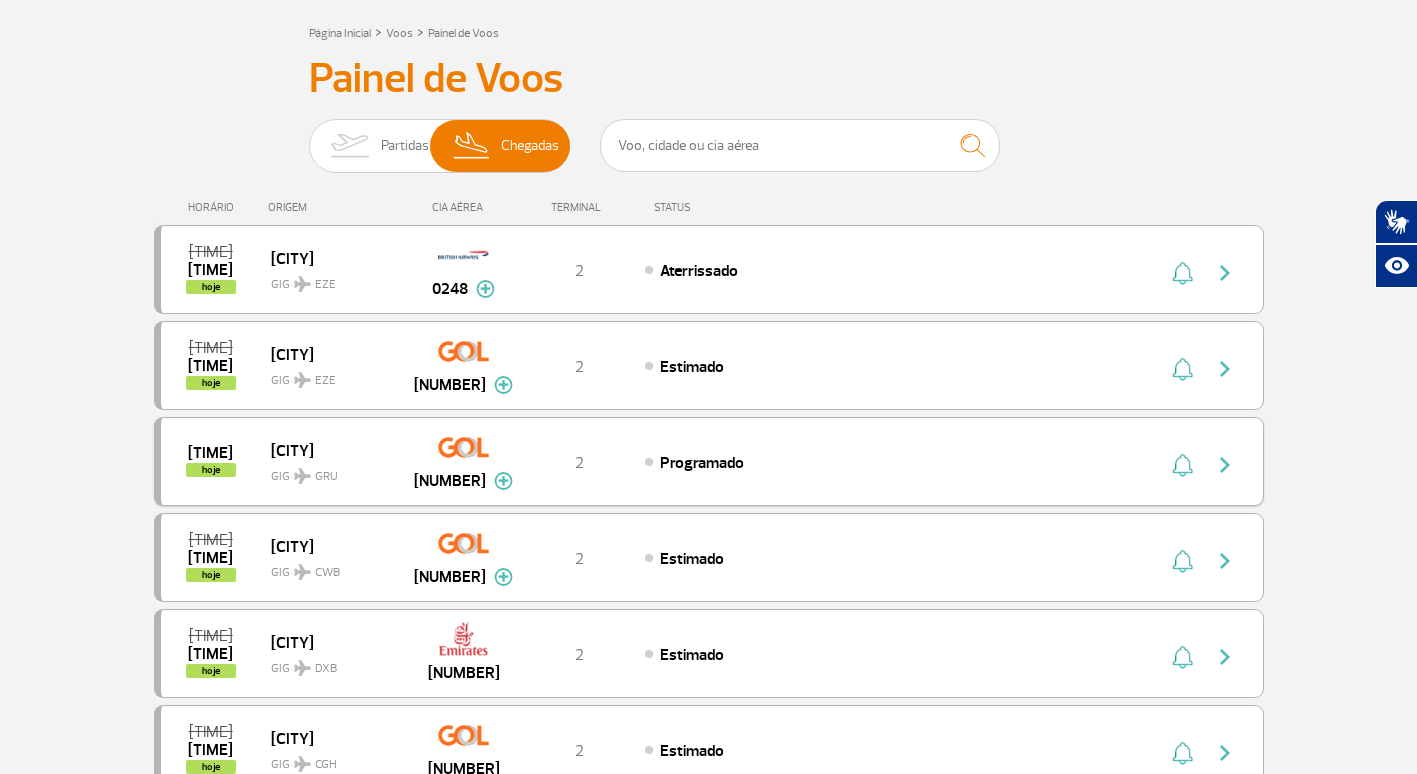 scroll, scrollTop: 100, scrollLeft: 0, axis: vertical 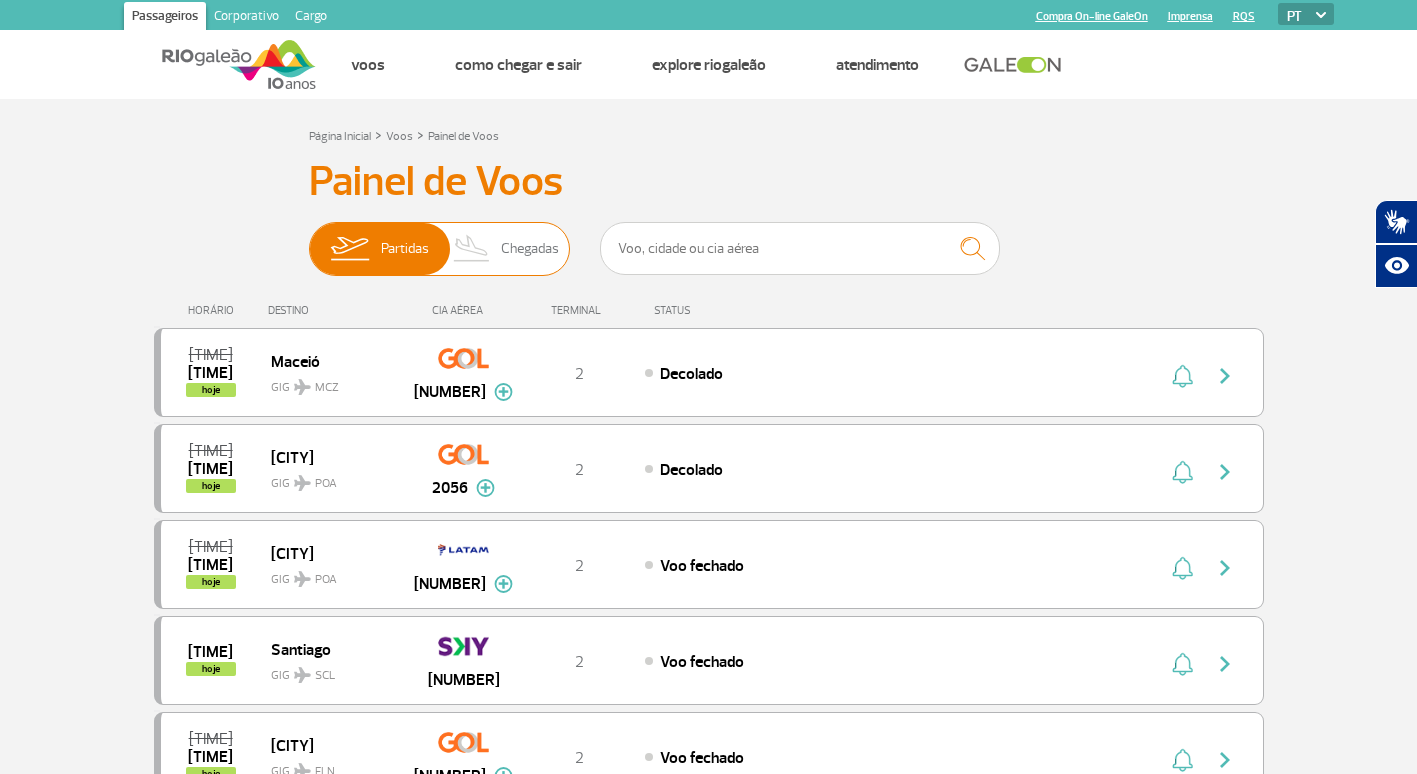 click on "Chegadas" at bounding box center [530, 249] 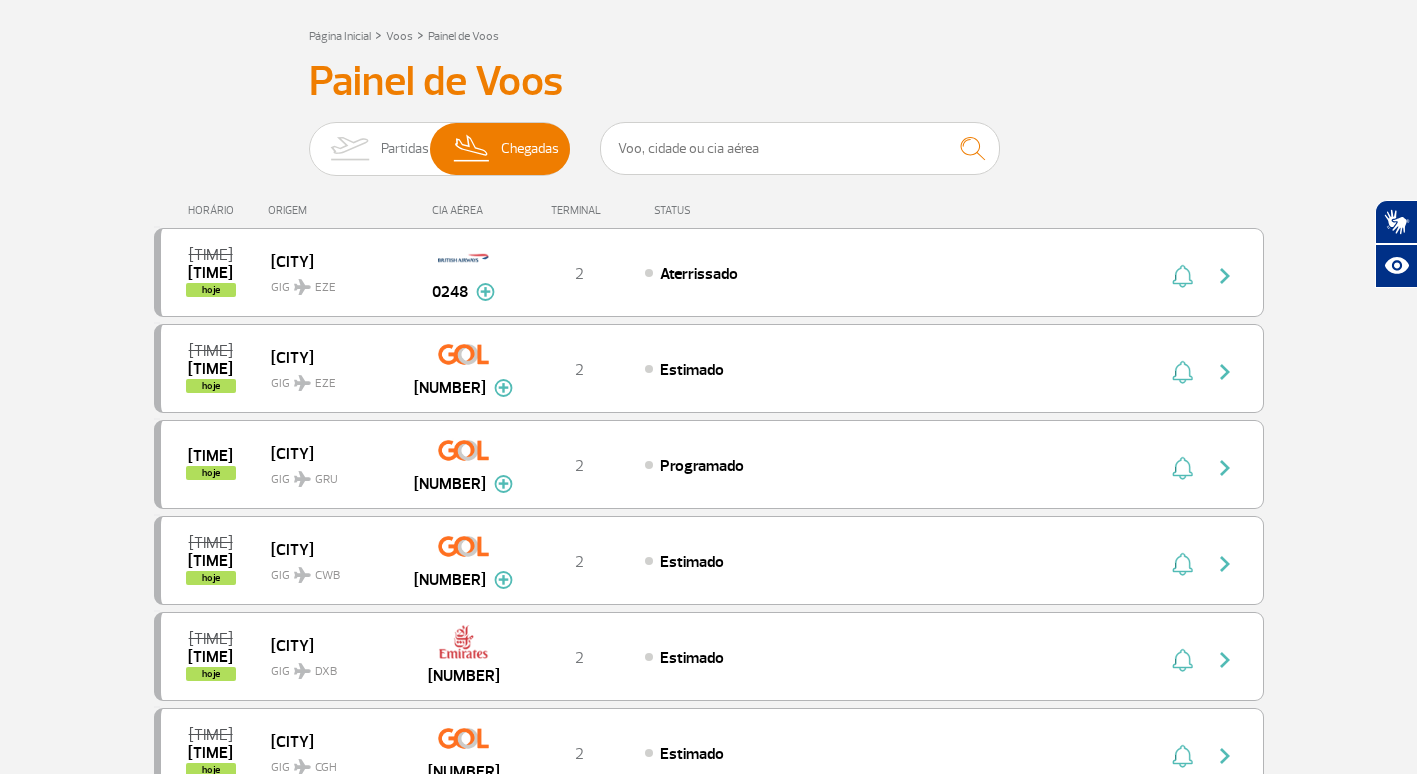 scroll, scrollTop: 200, scrollLeft: 0, axis: vertical 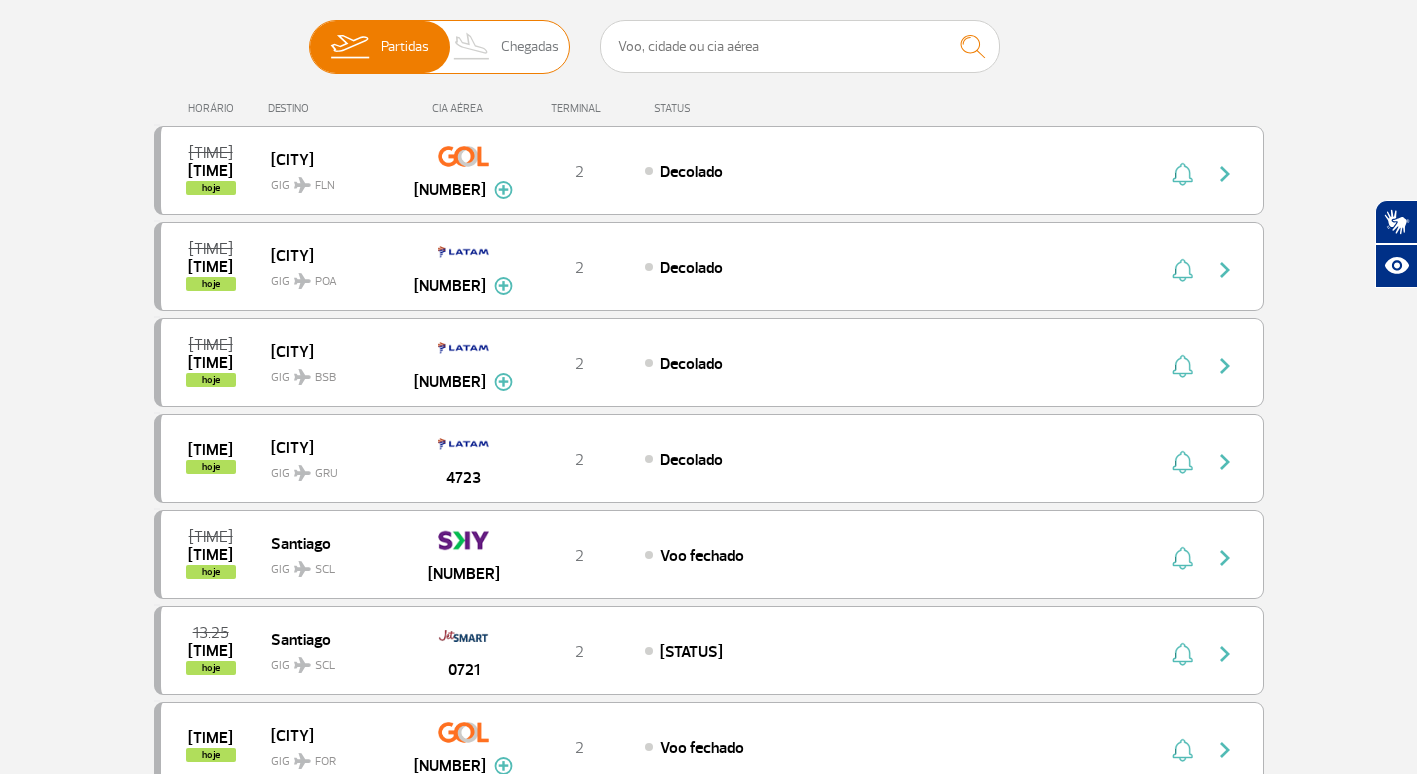click on "Chegadas" at bounding box center (530, 47) 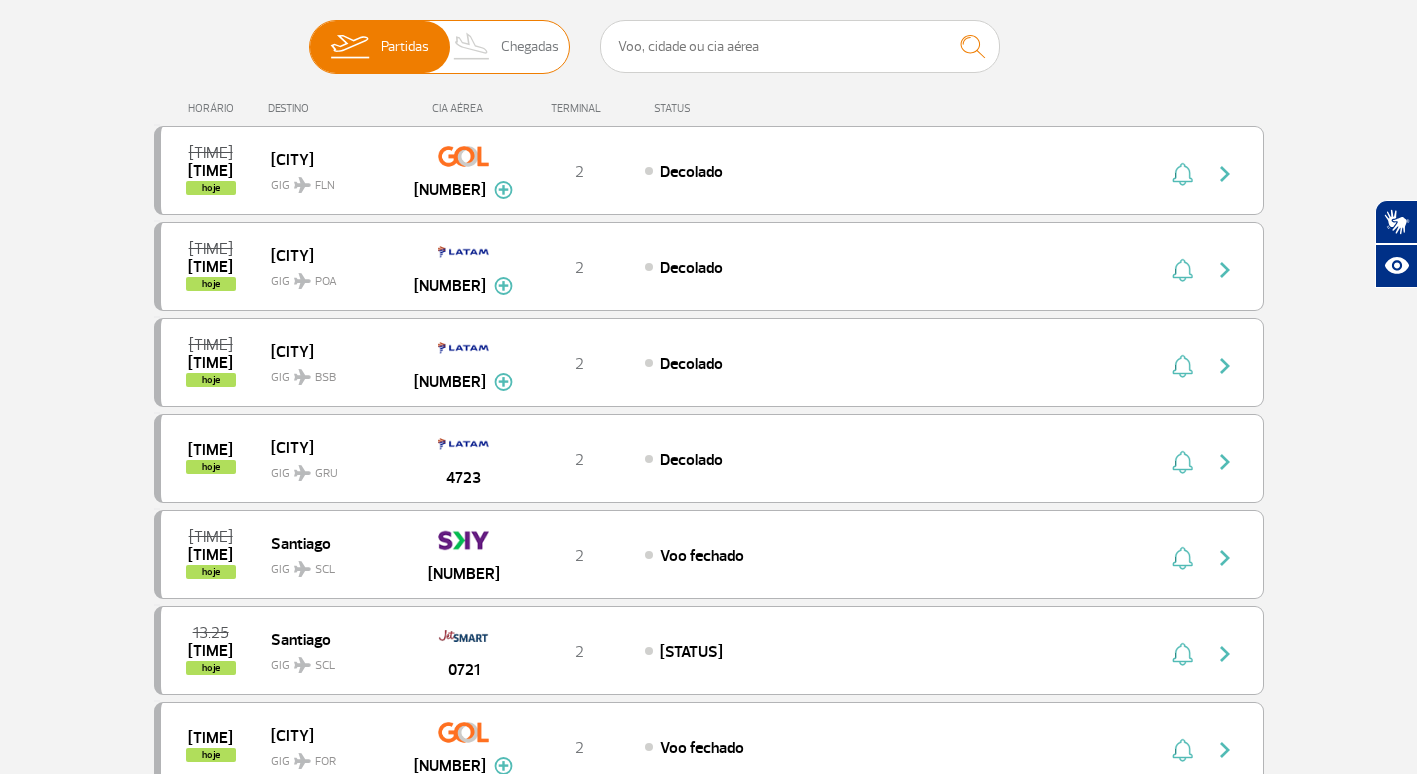 click on "[TEXT]   [TEXT]" at bounding box center [309, 37] 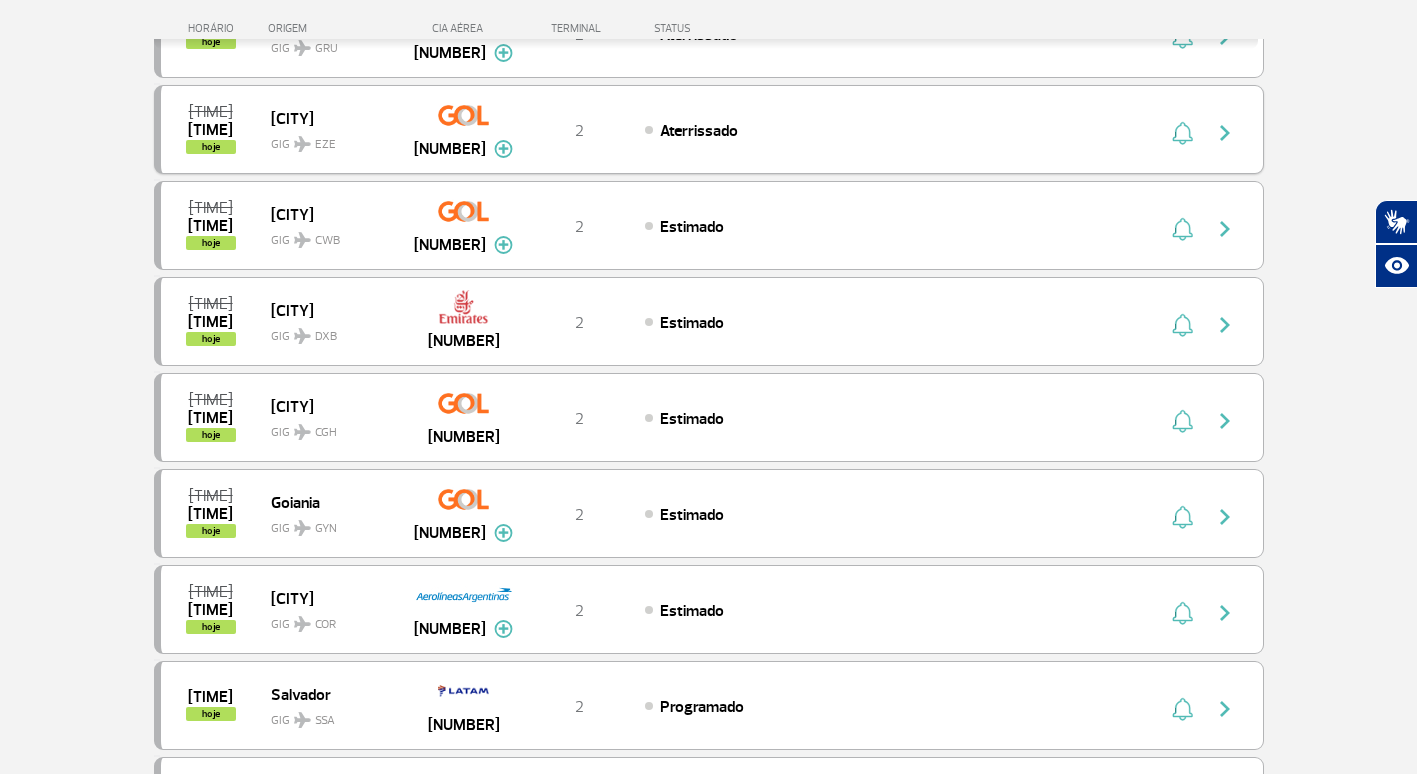 scroll, scrollTop: 502, scrollLeft: 0, axis: vertical 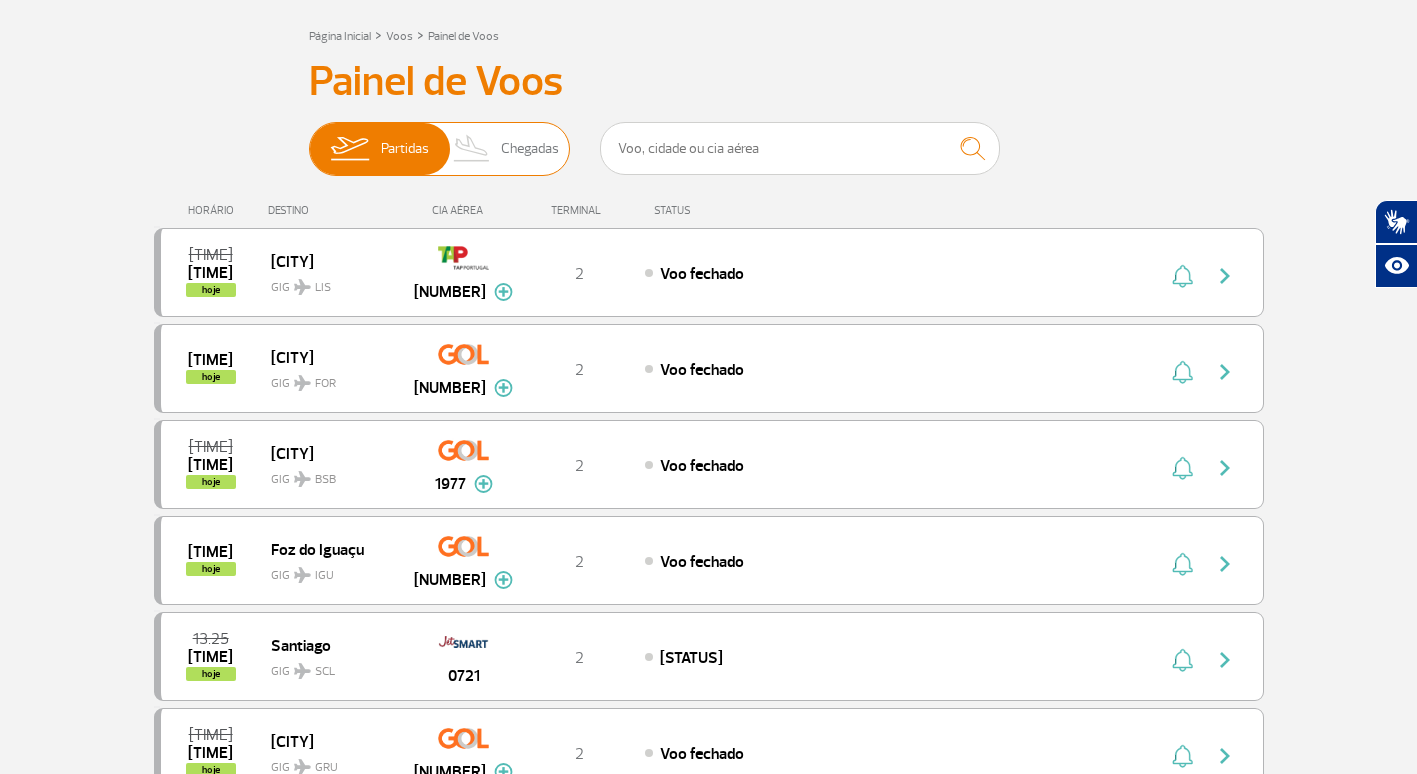 click on "Chegadas" at bounding box center (530, 149) 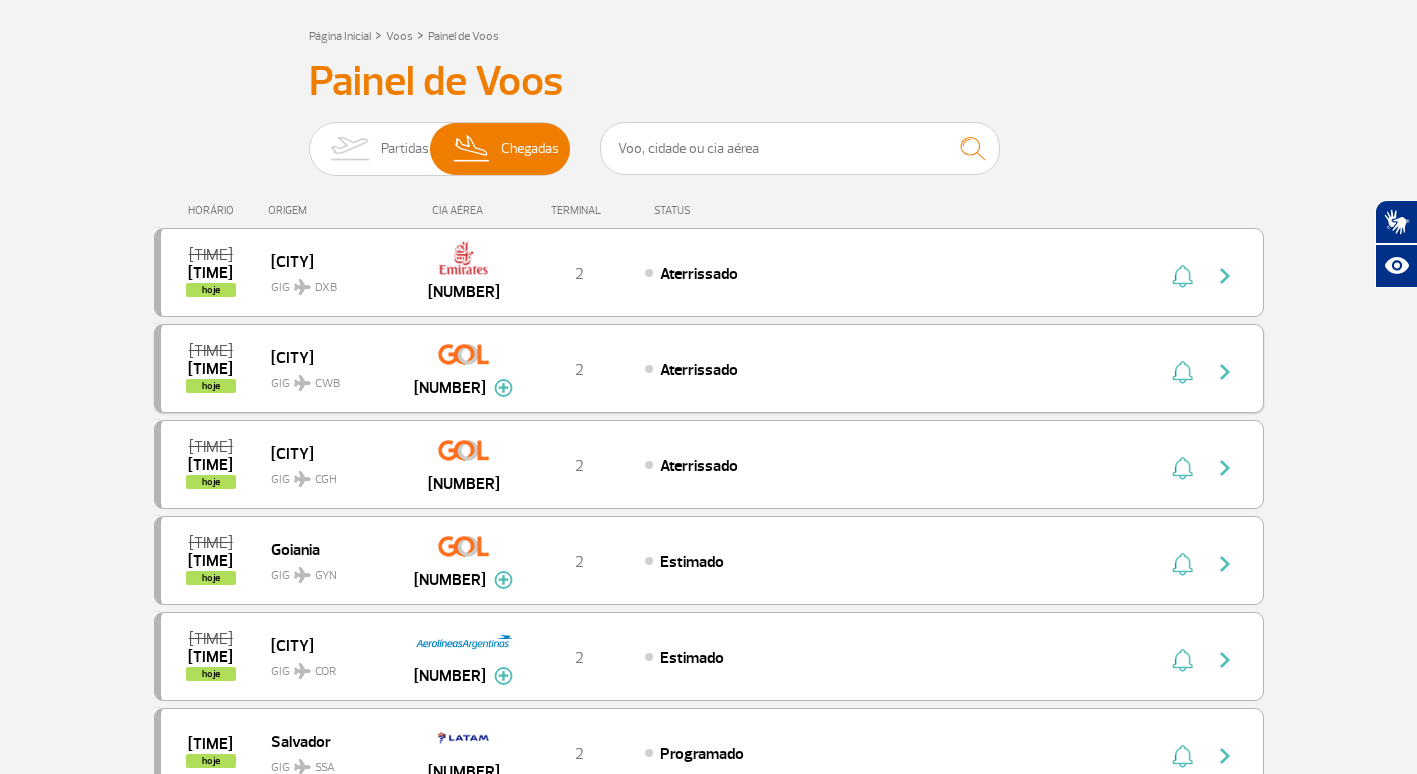 scroll, scrollTop: 0, scrollLeft: 0, axis: both 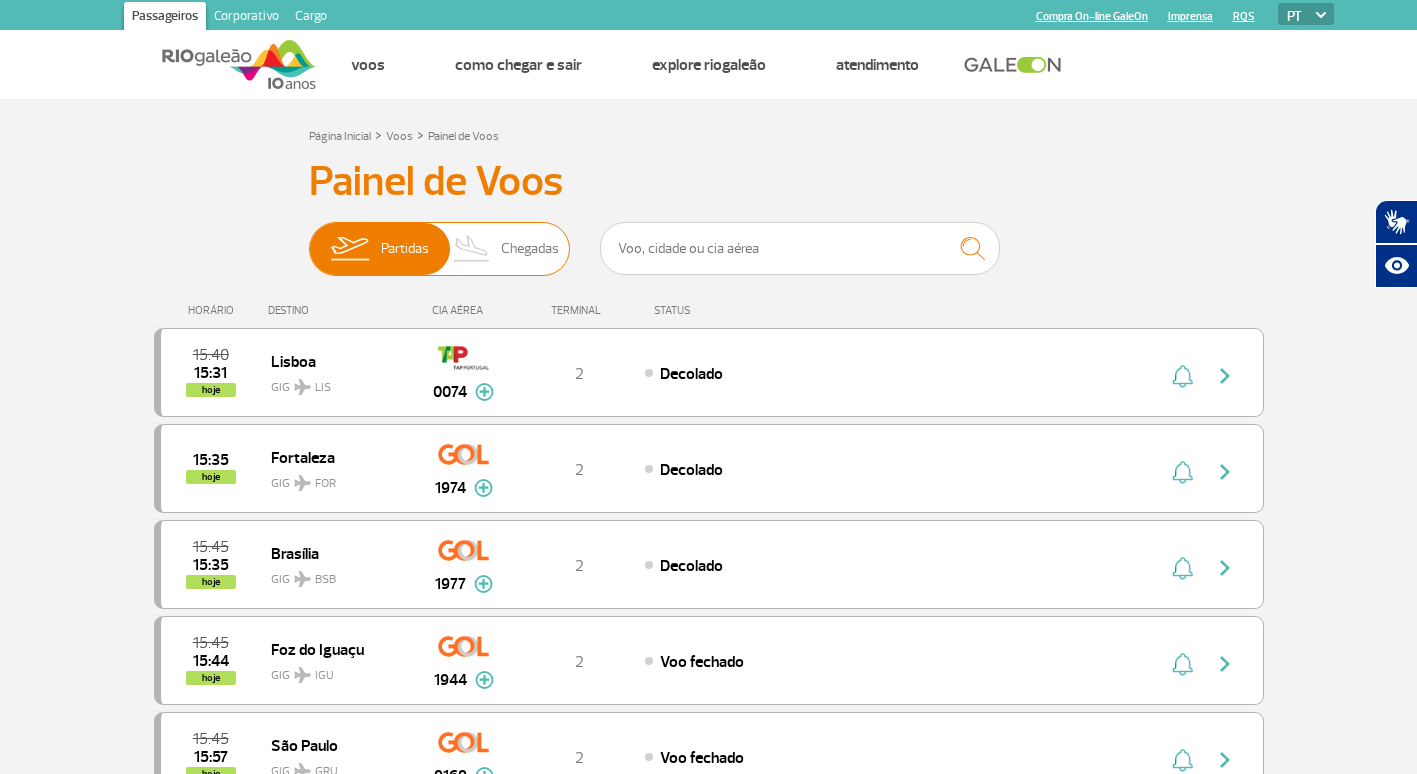 click on "Chegadas" at bounding box center [530, 249] 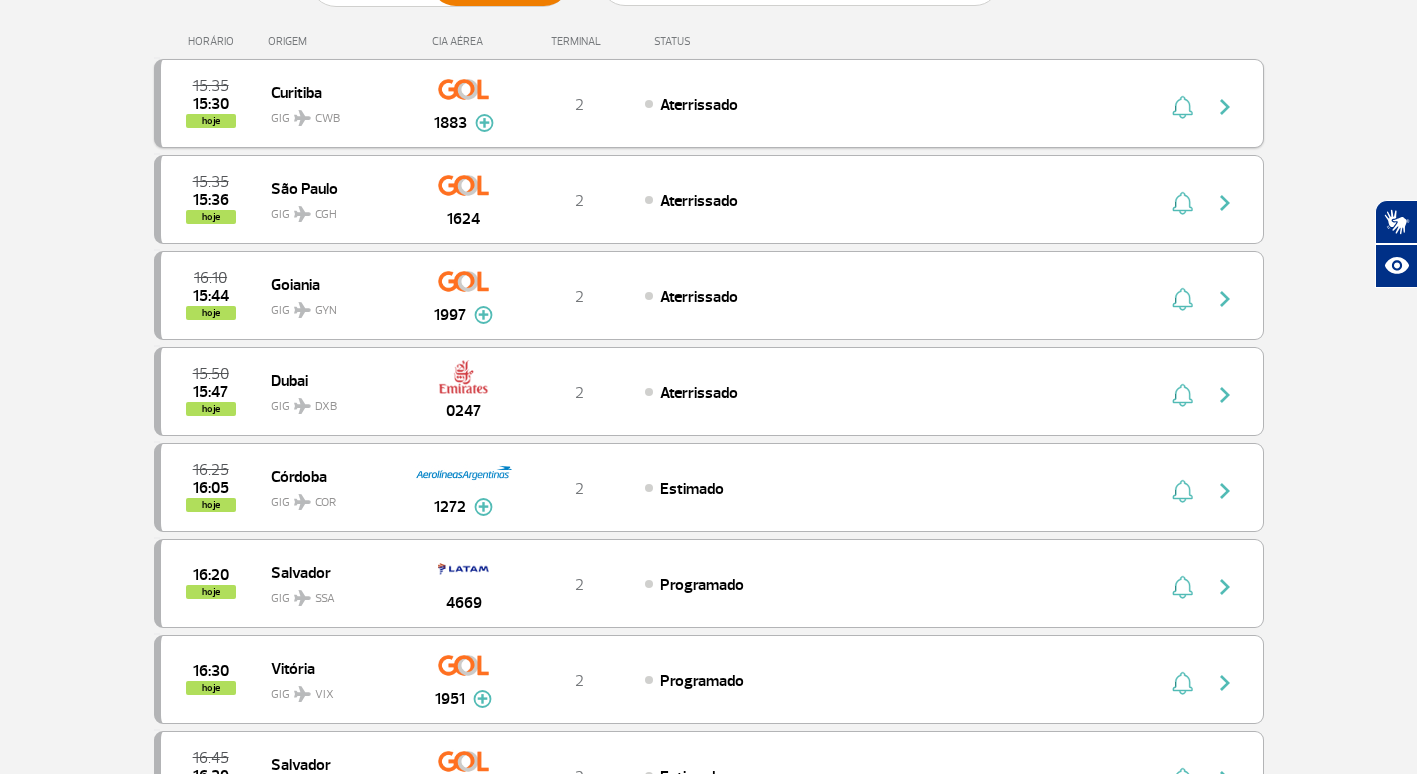 scroll, scrollTop: 300, scrollLeft: 0, axis: vertical 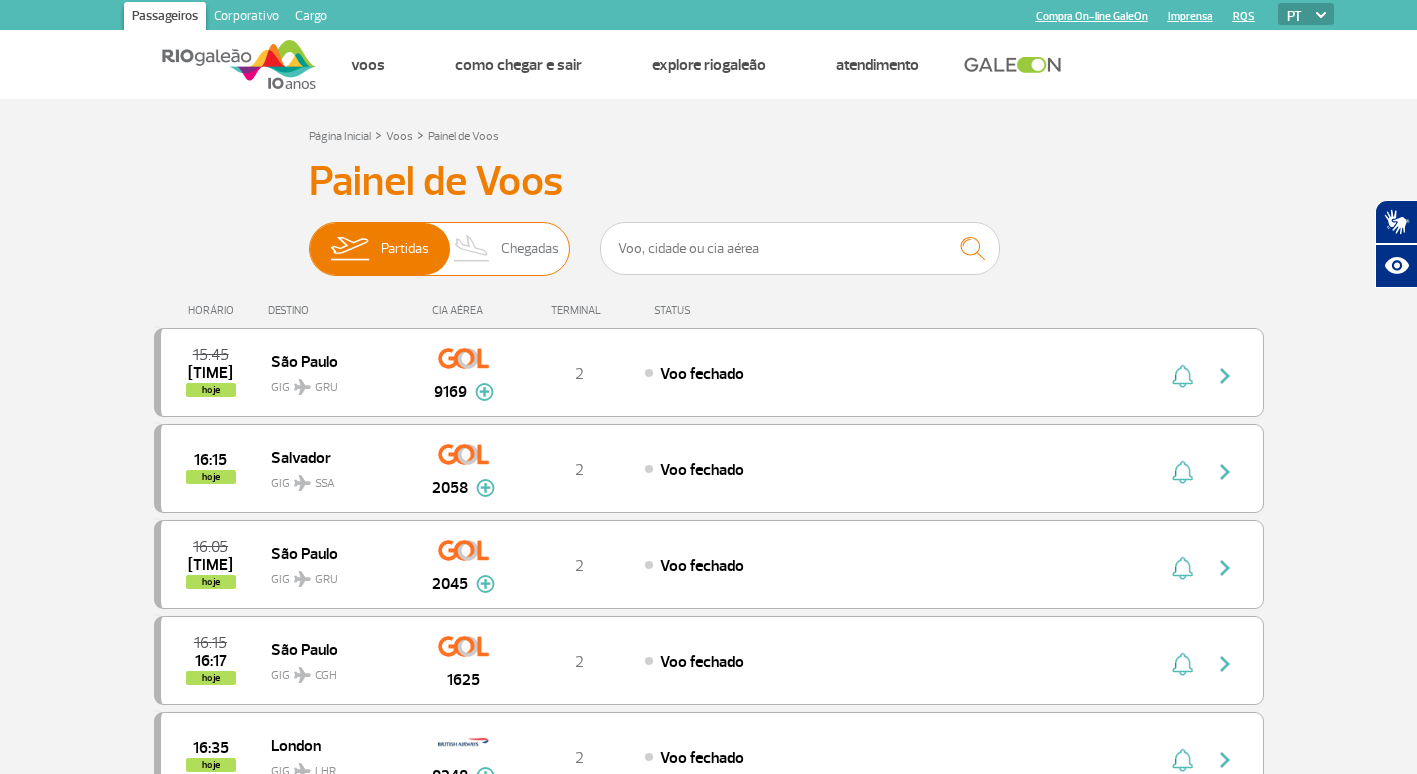 click at bounding box center (472, 249) 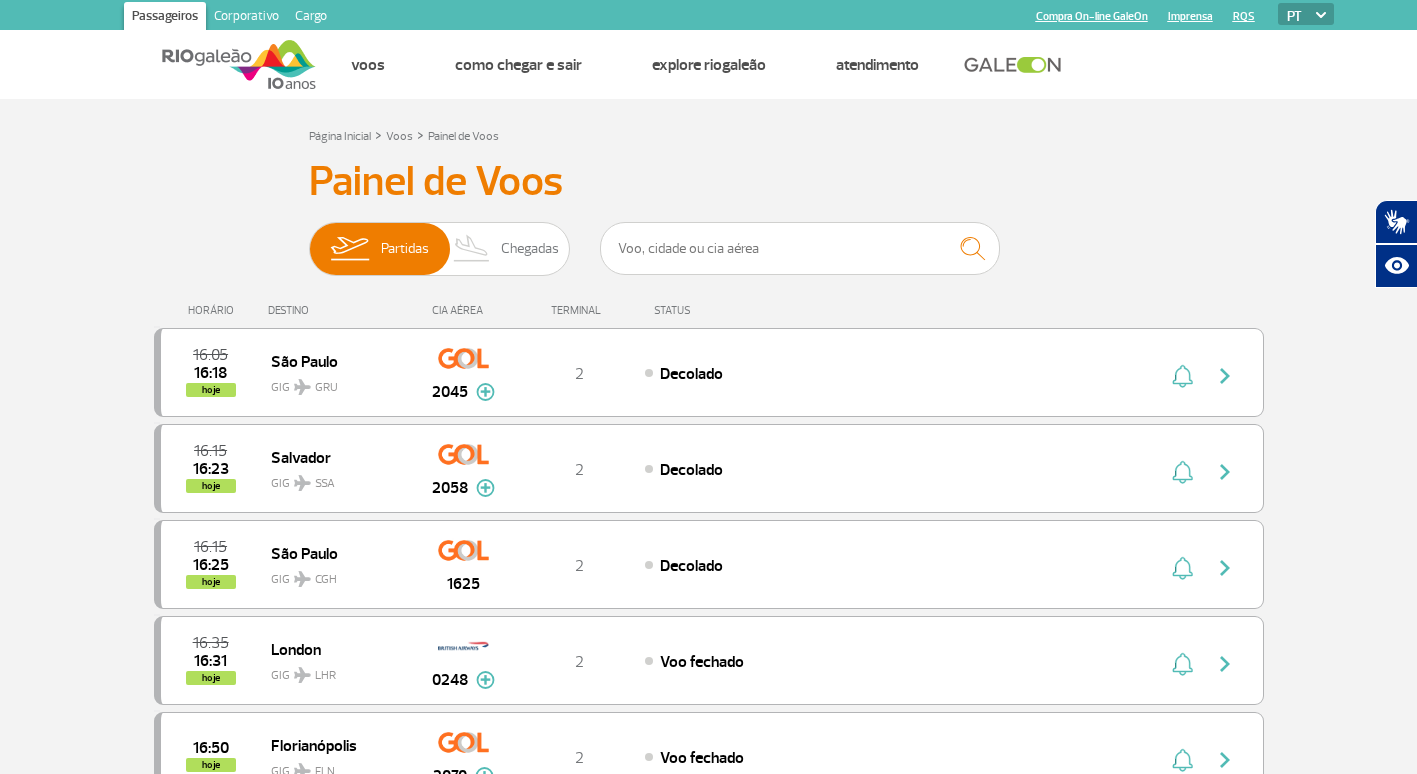 scroll, scrollTop: 0, scrollLeft: 0, axis: both 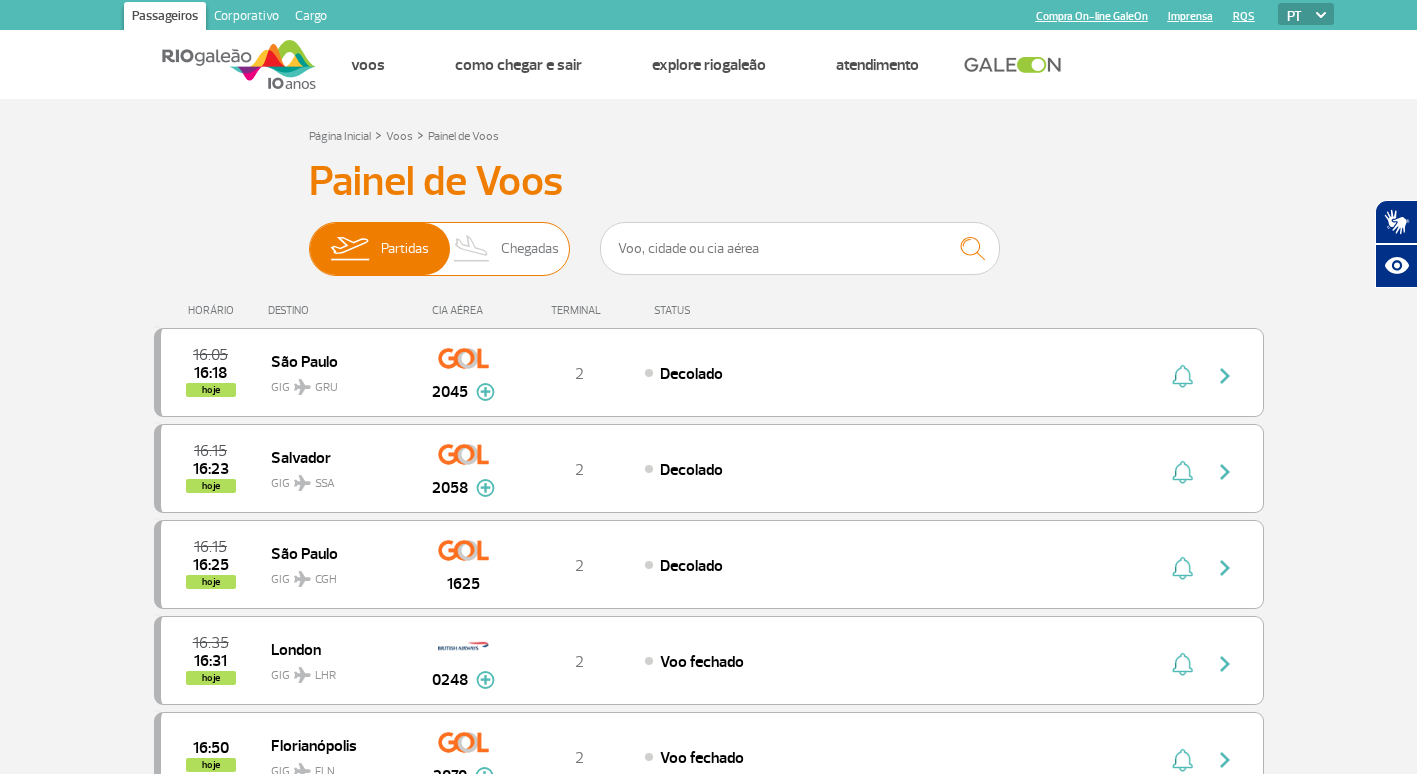 click on "Chegadas" at bounding box center (530, 249) 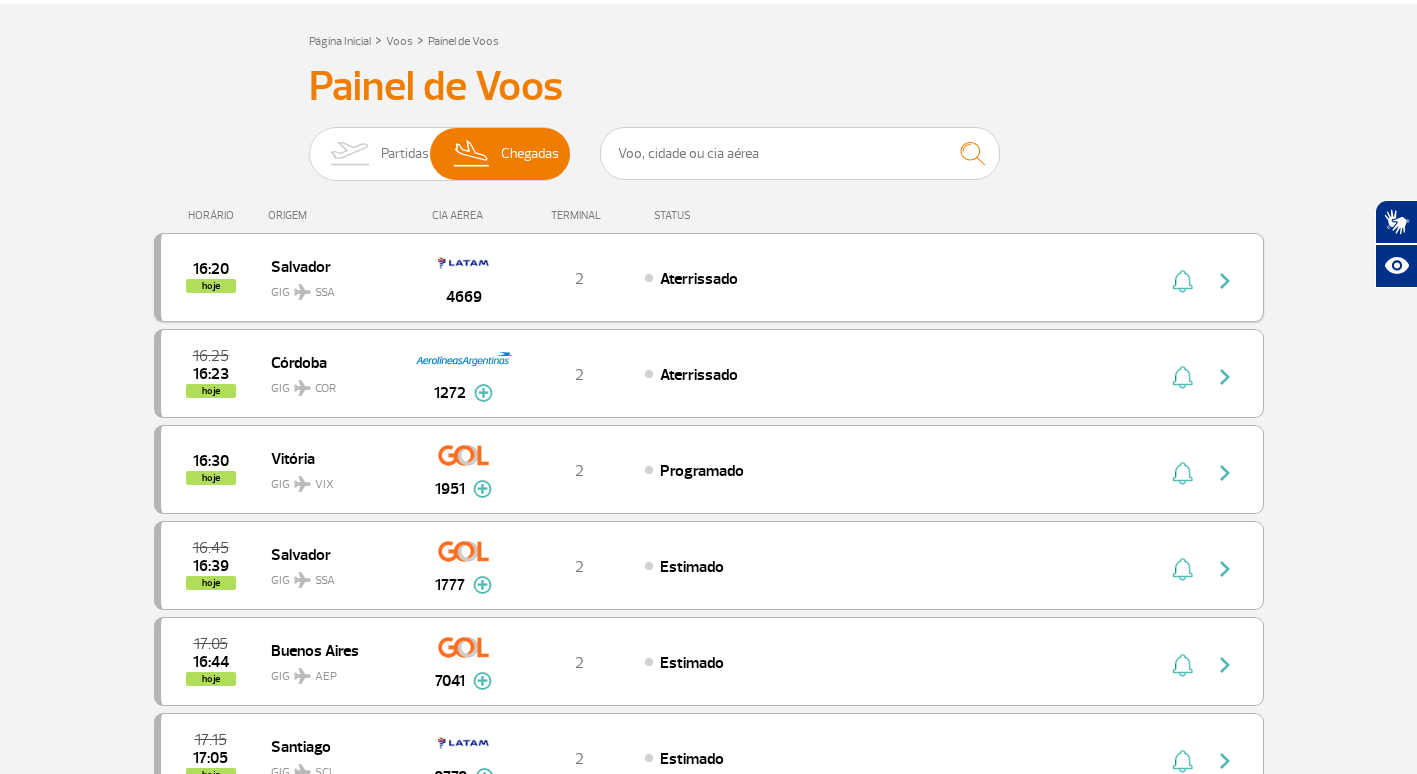 scroll, scrollTop: 100, scrollLeft: 0, axis: vertical 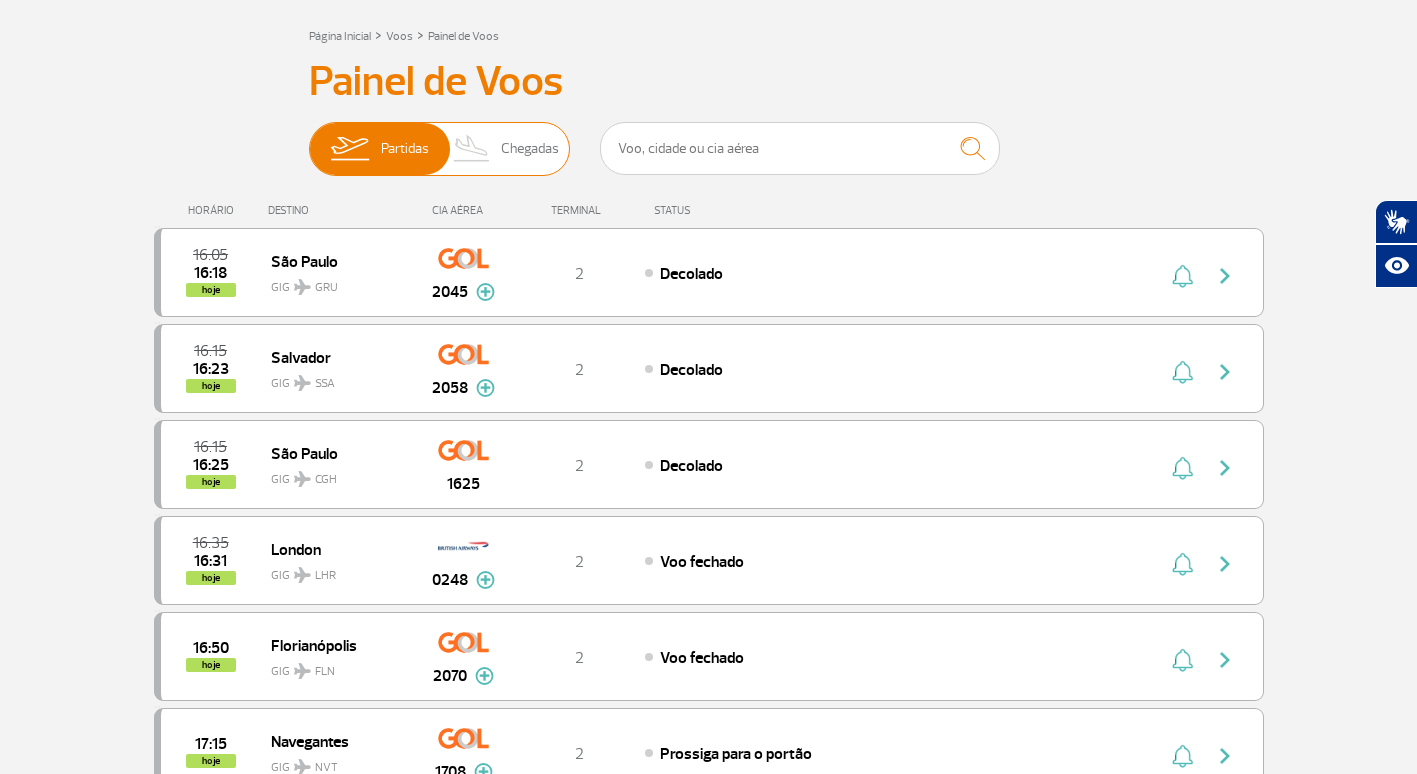 click on "Chegadas" at bounding box center [530, 149] 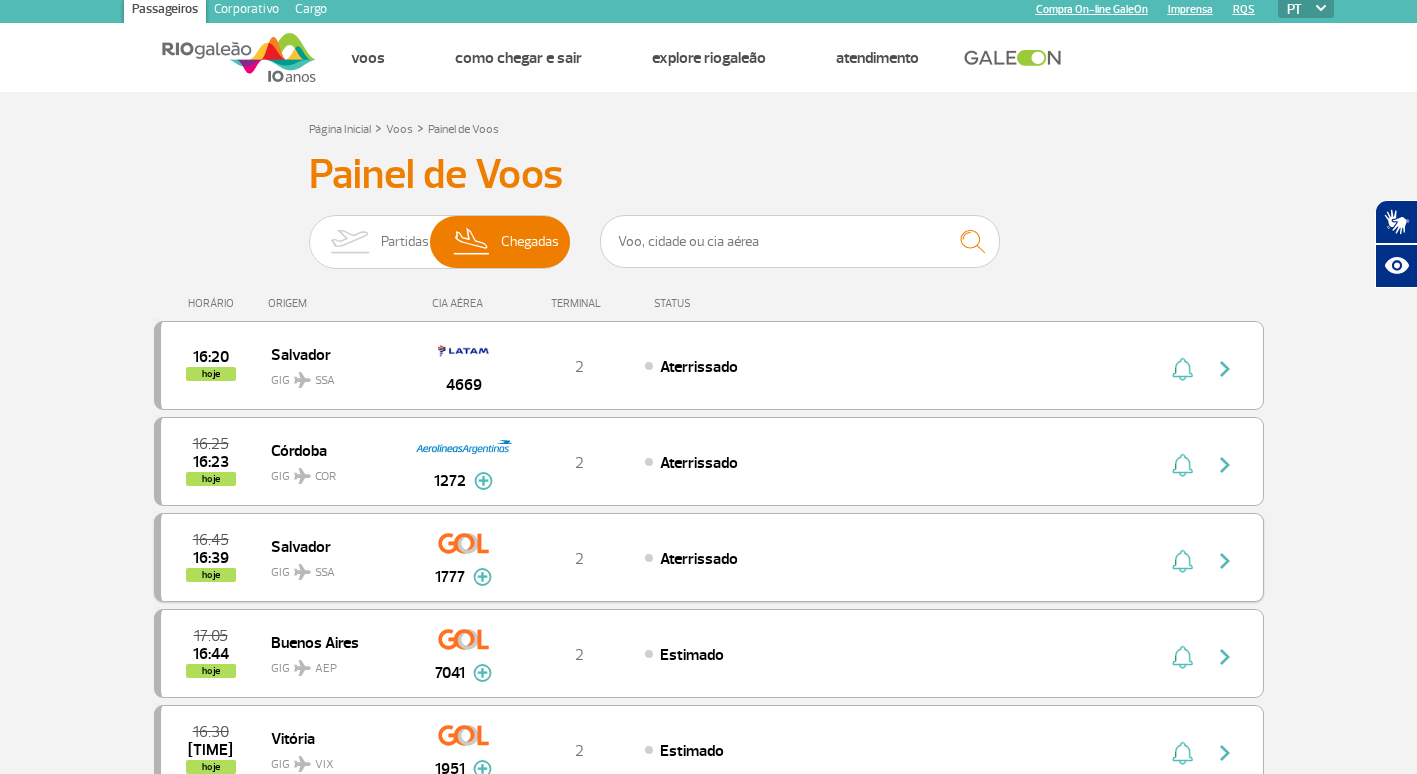 scroll, scrollTop: 0, scrollLeft: 0, axis: both 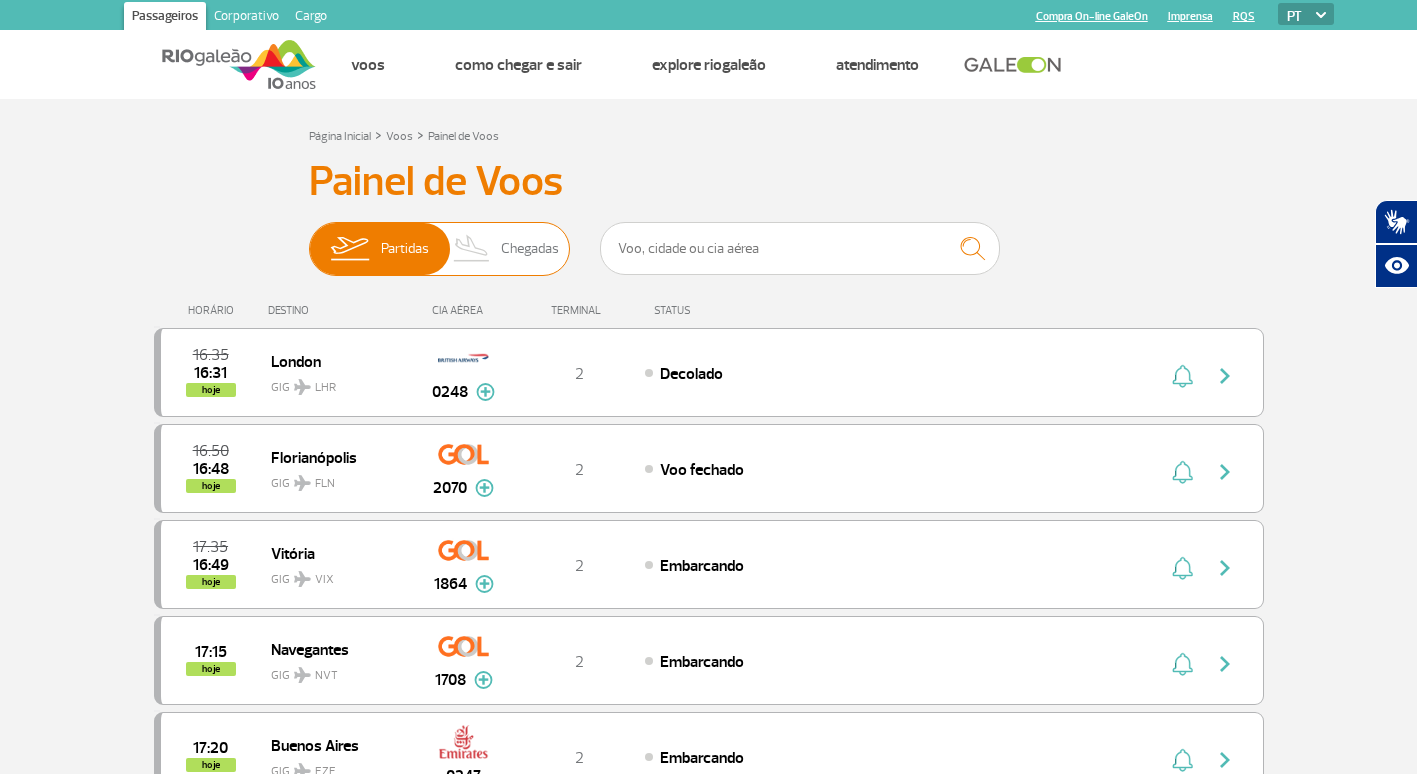 click on "Chegadas" at bounding box center [530, 249] 